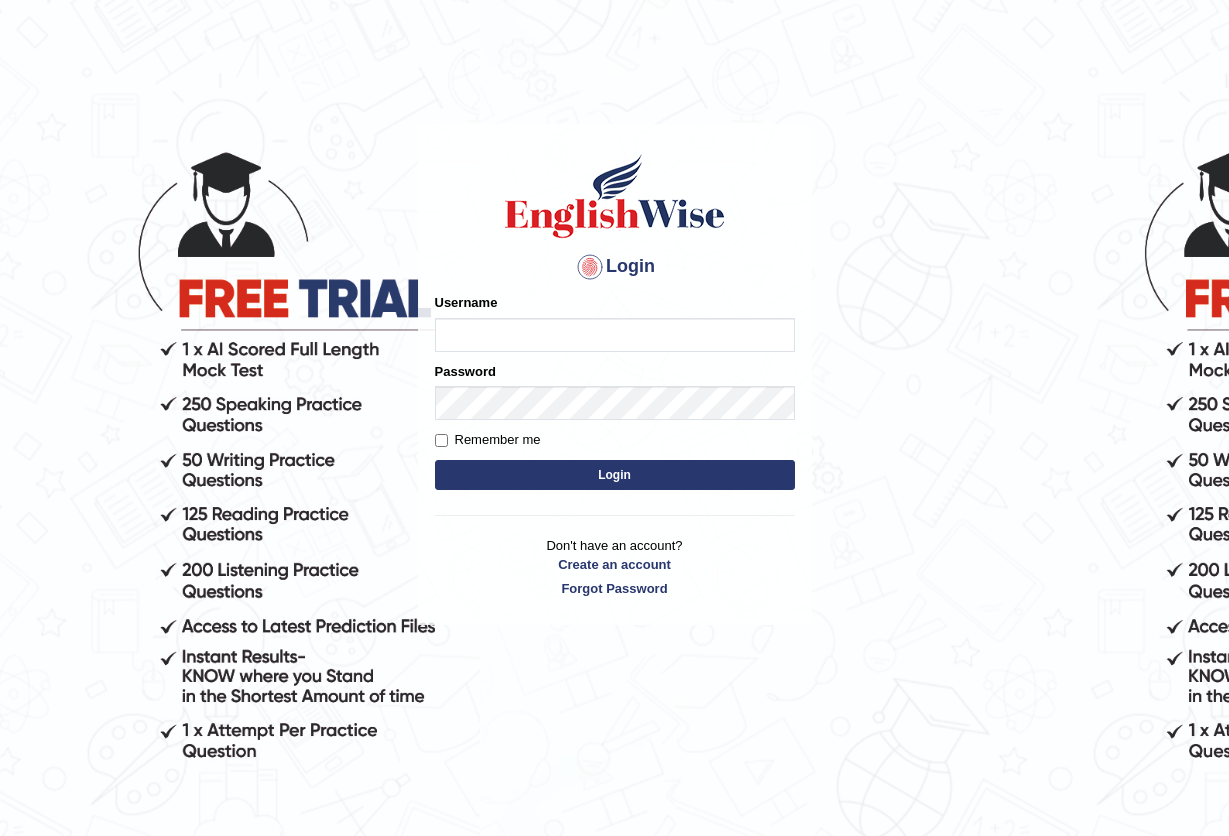 scroll, scrollTop: 0, scrollLeft: 0, axis: both 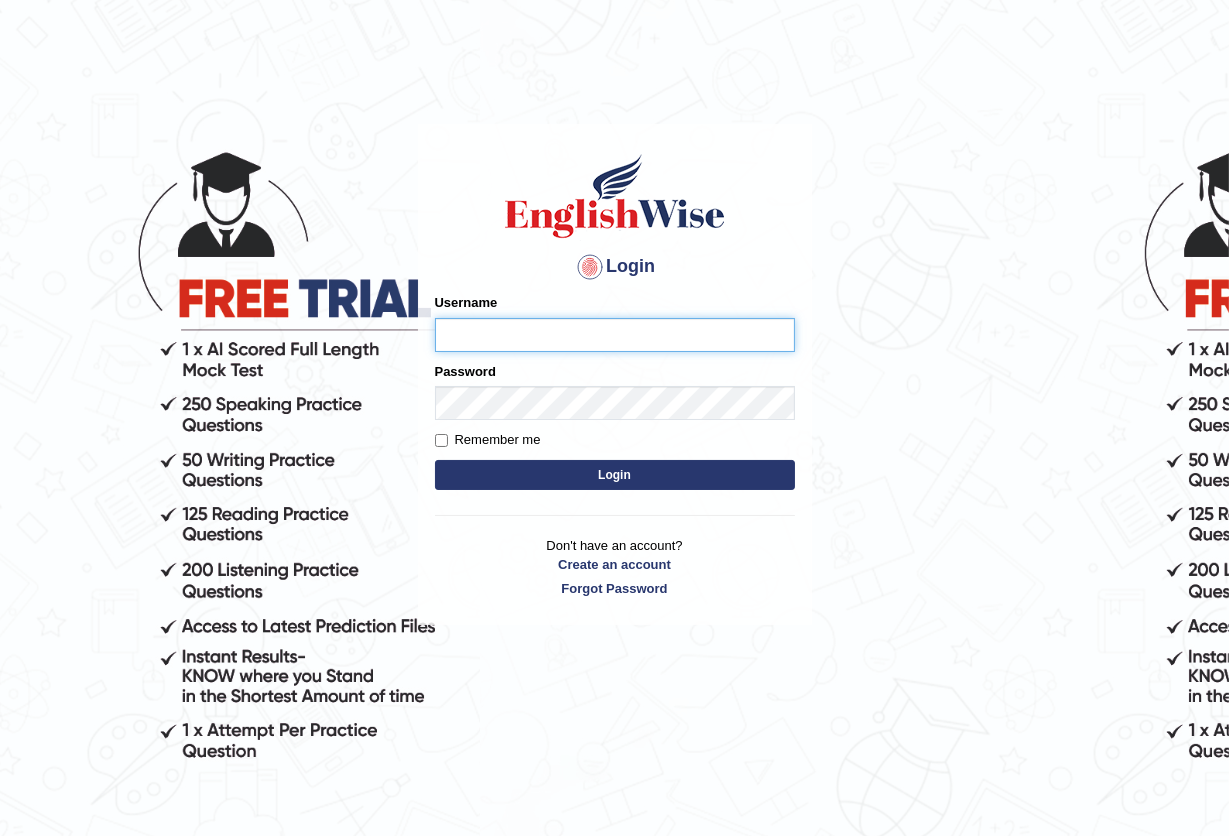 click on "Username" at bounding box center (615, 335) 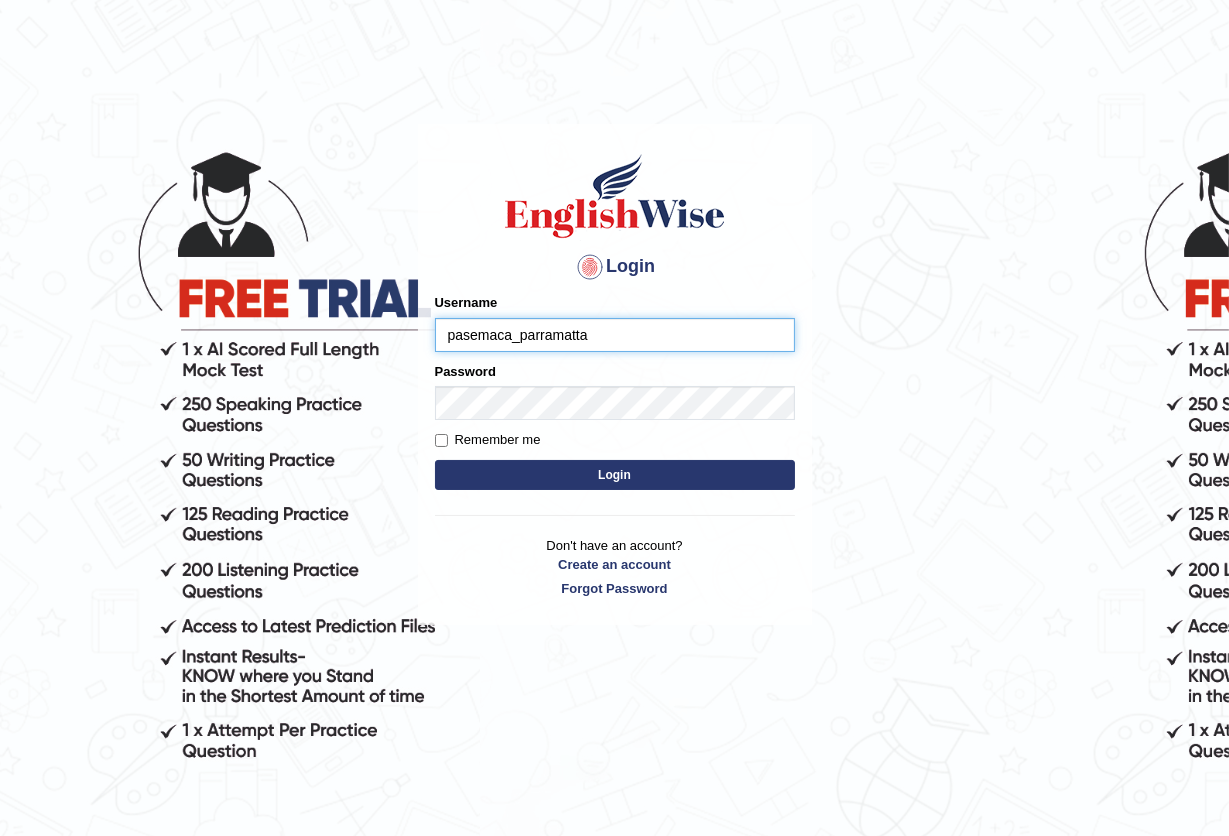 type on "pasemaca_parramatta" 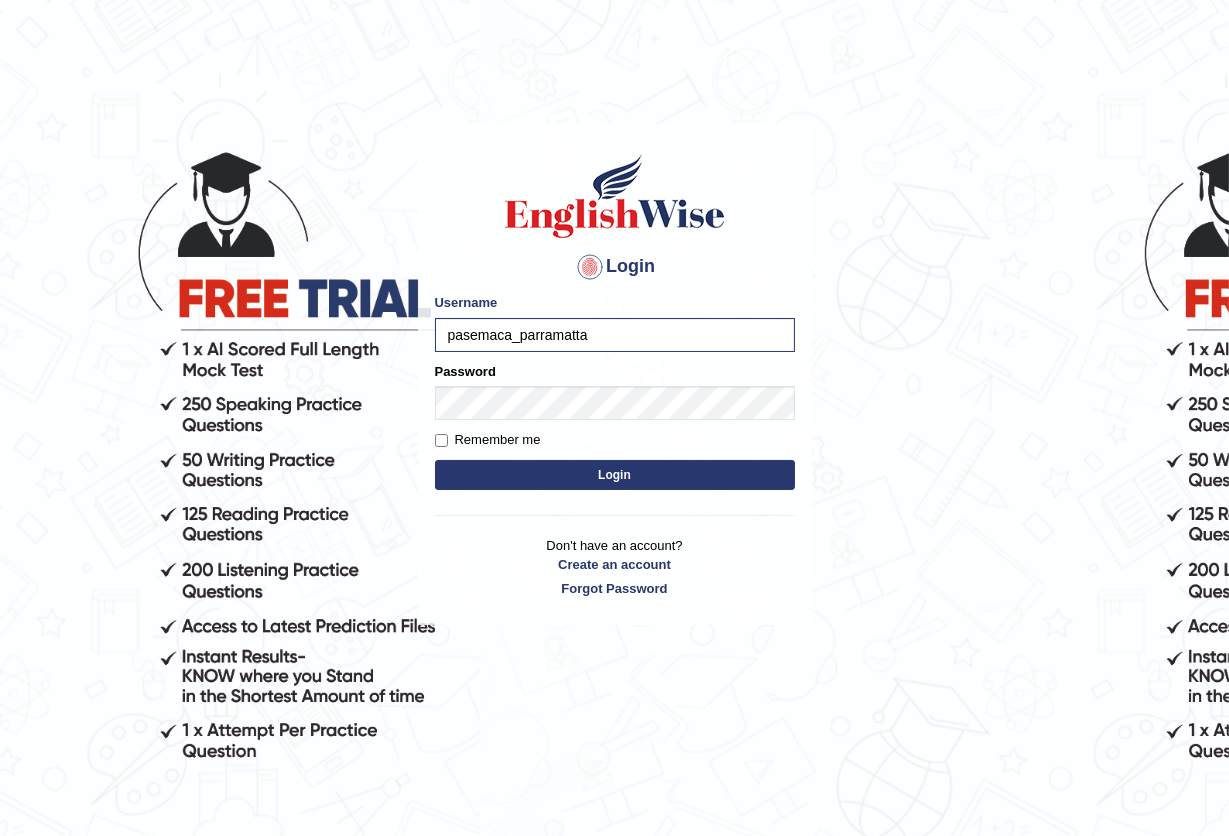 click on "Login" at bounding box center [615, 475] 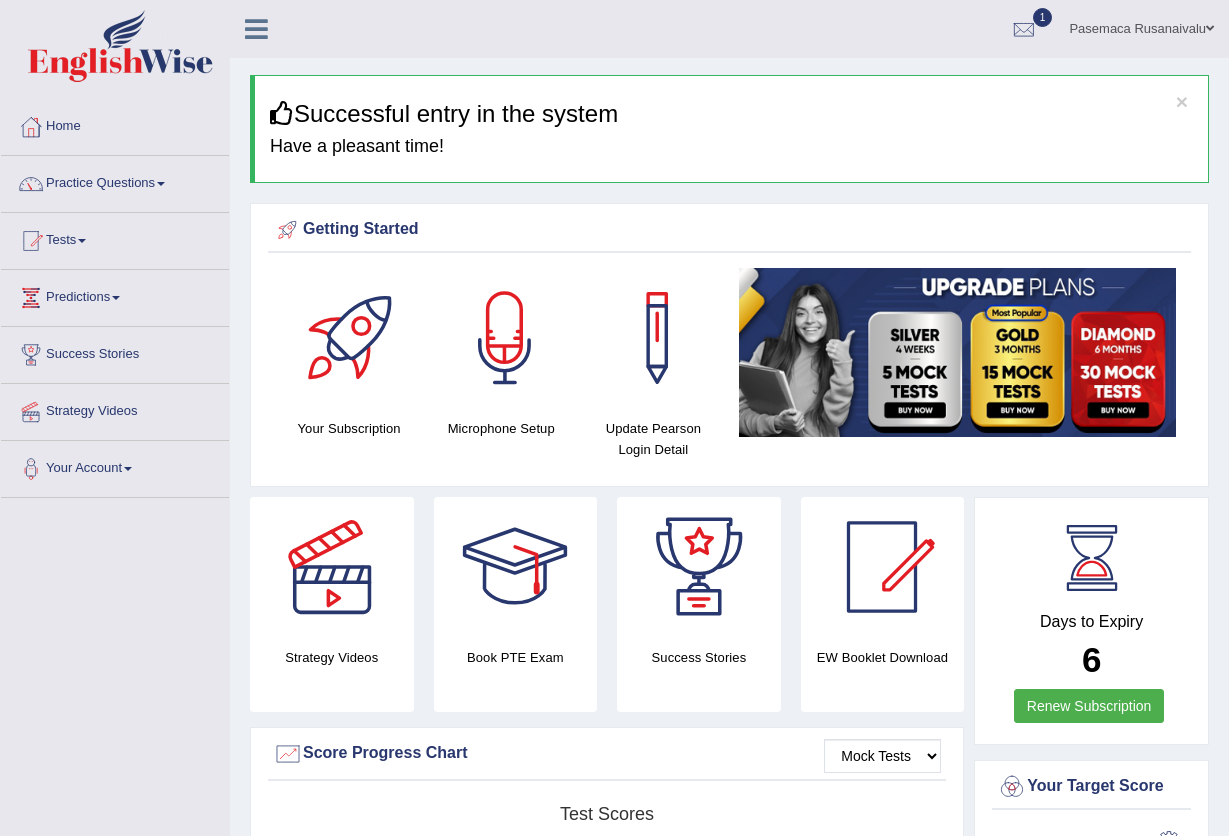 scroll, scrollTop: 0, scrollLeft: 0, axis: both 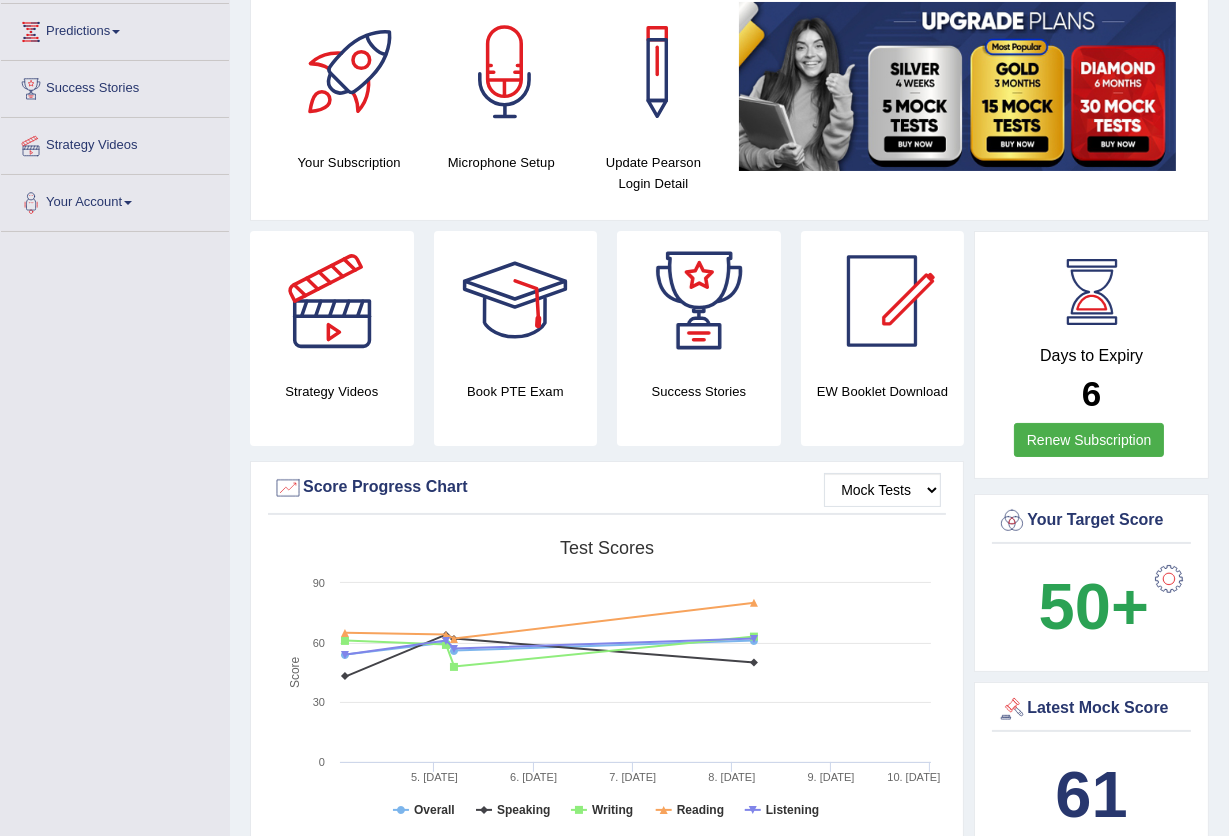 click at bounding box center [515, 301] 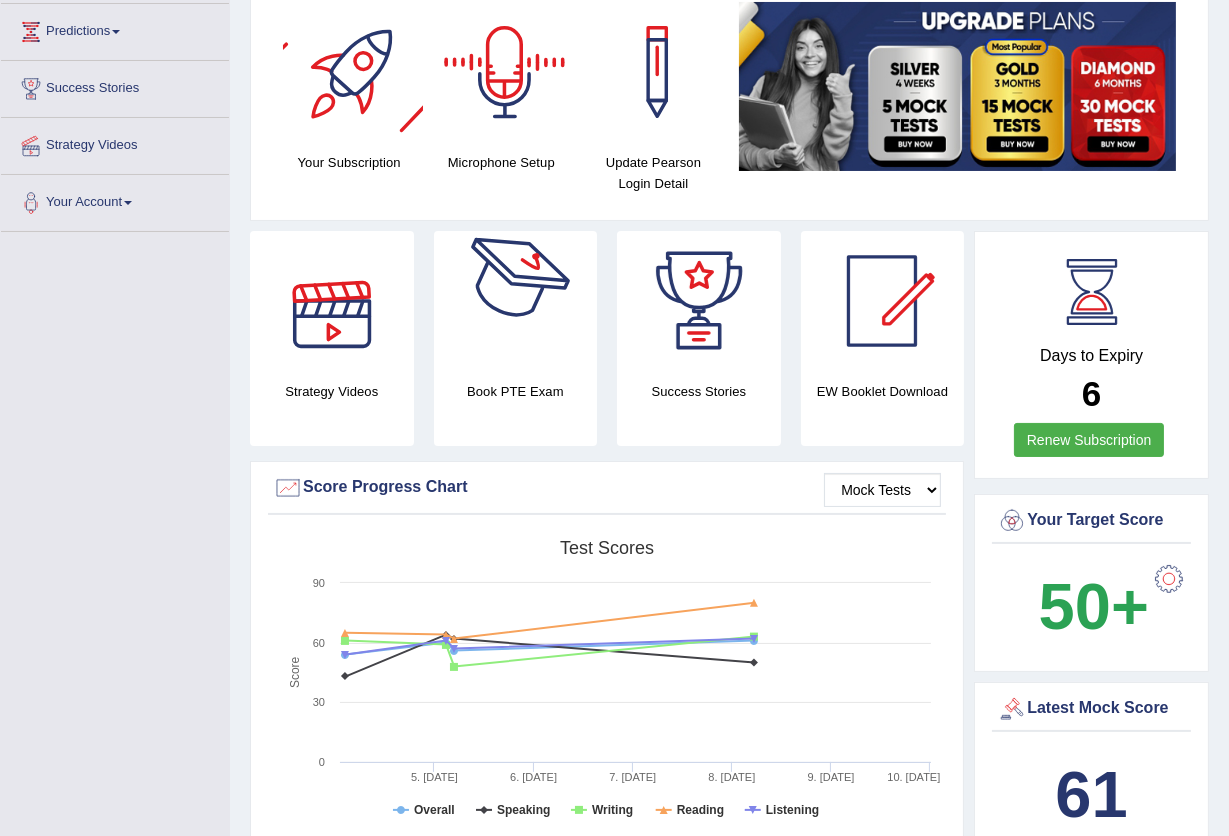 click at bounding box center [515, 301] 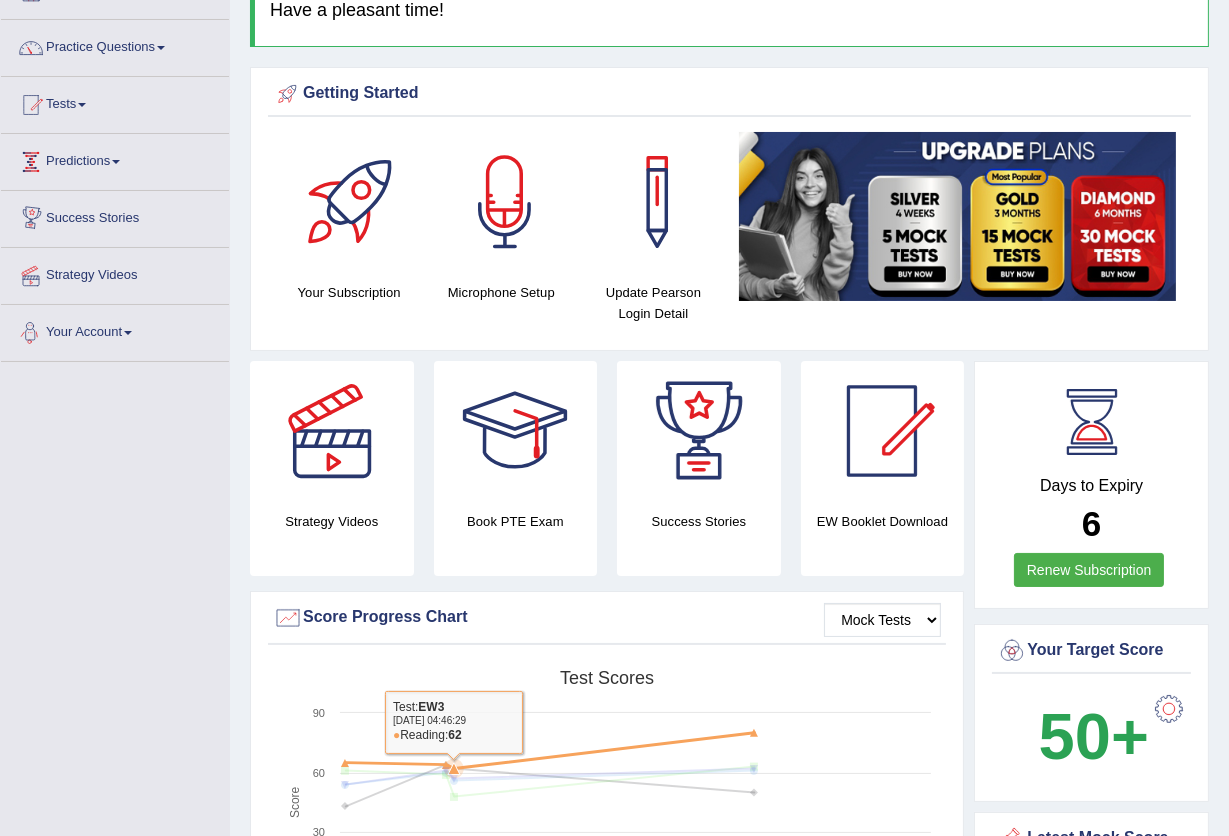 scroll, scrollTop: 0, scrollLeft: 0, axis: both 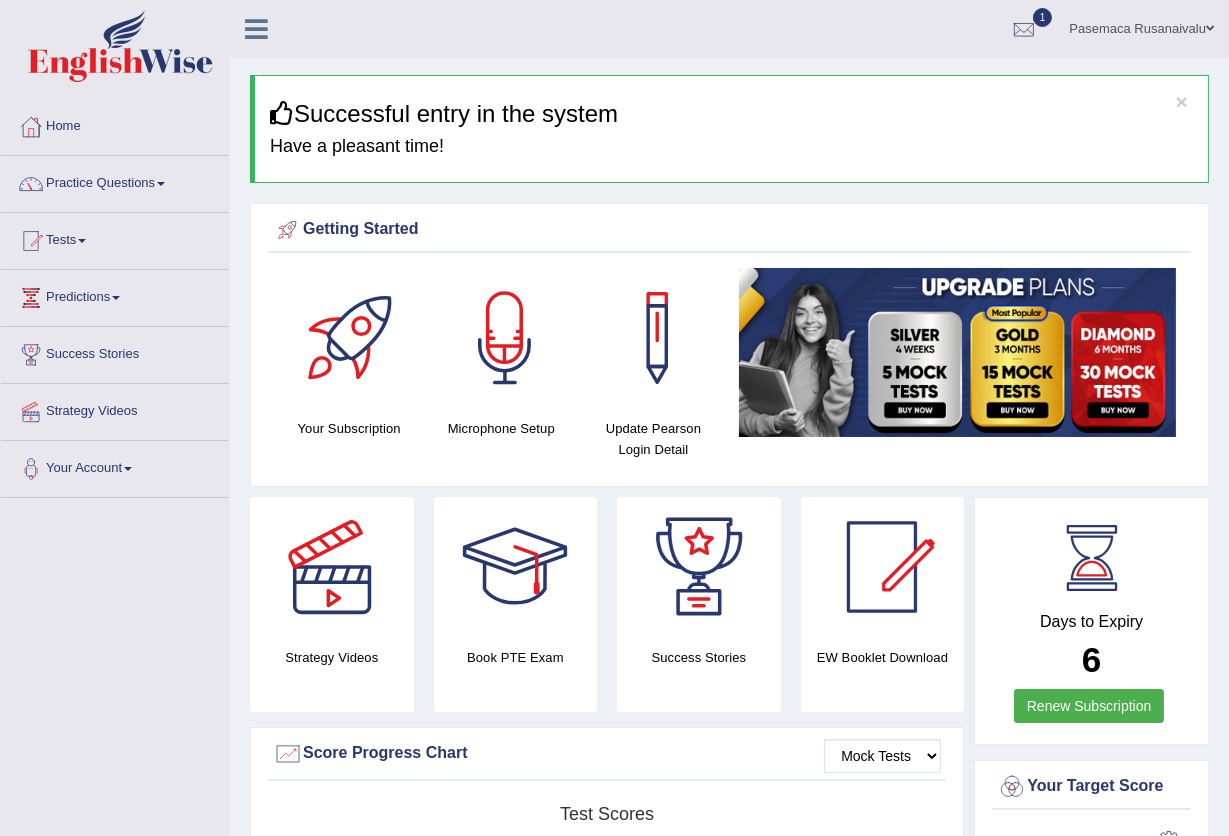 click on "Pasemaca Rusanaivalu" at bounding box center (1141, 26) 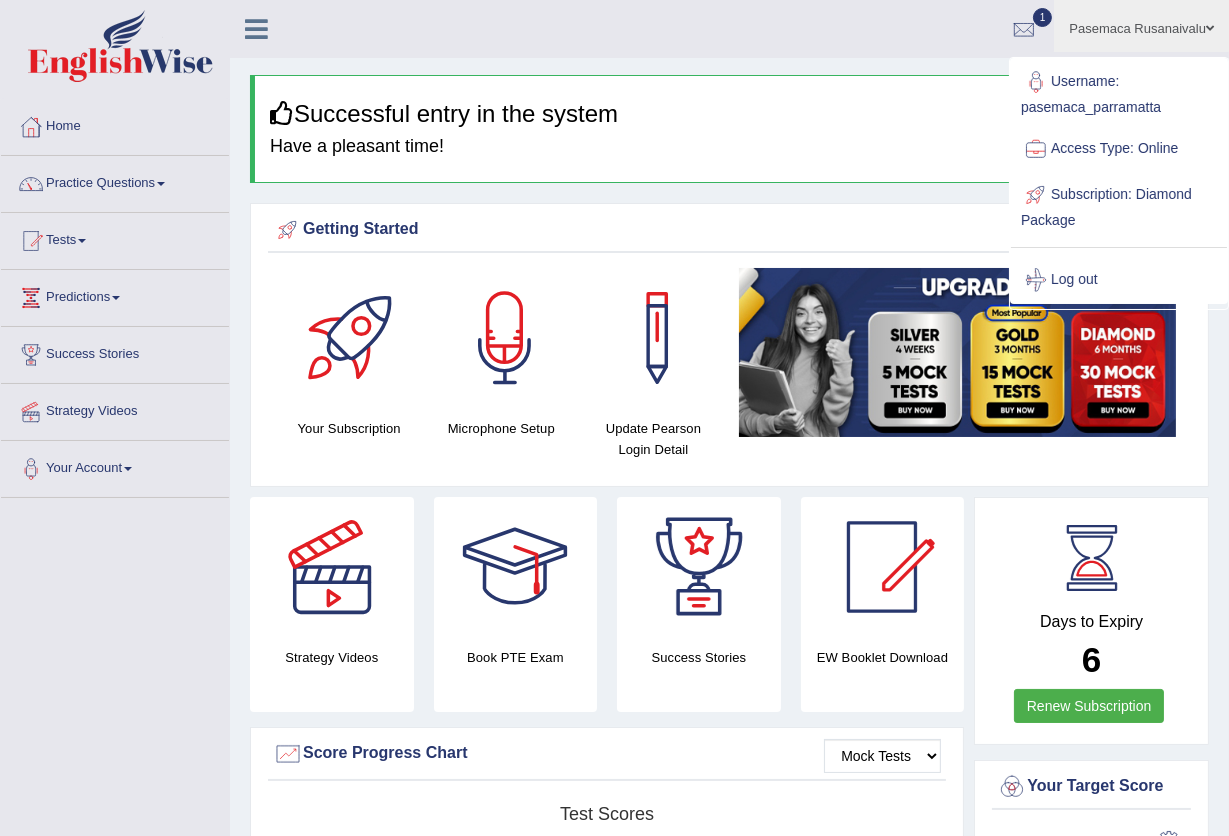 click at bounding box center (1036, 280) 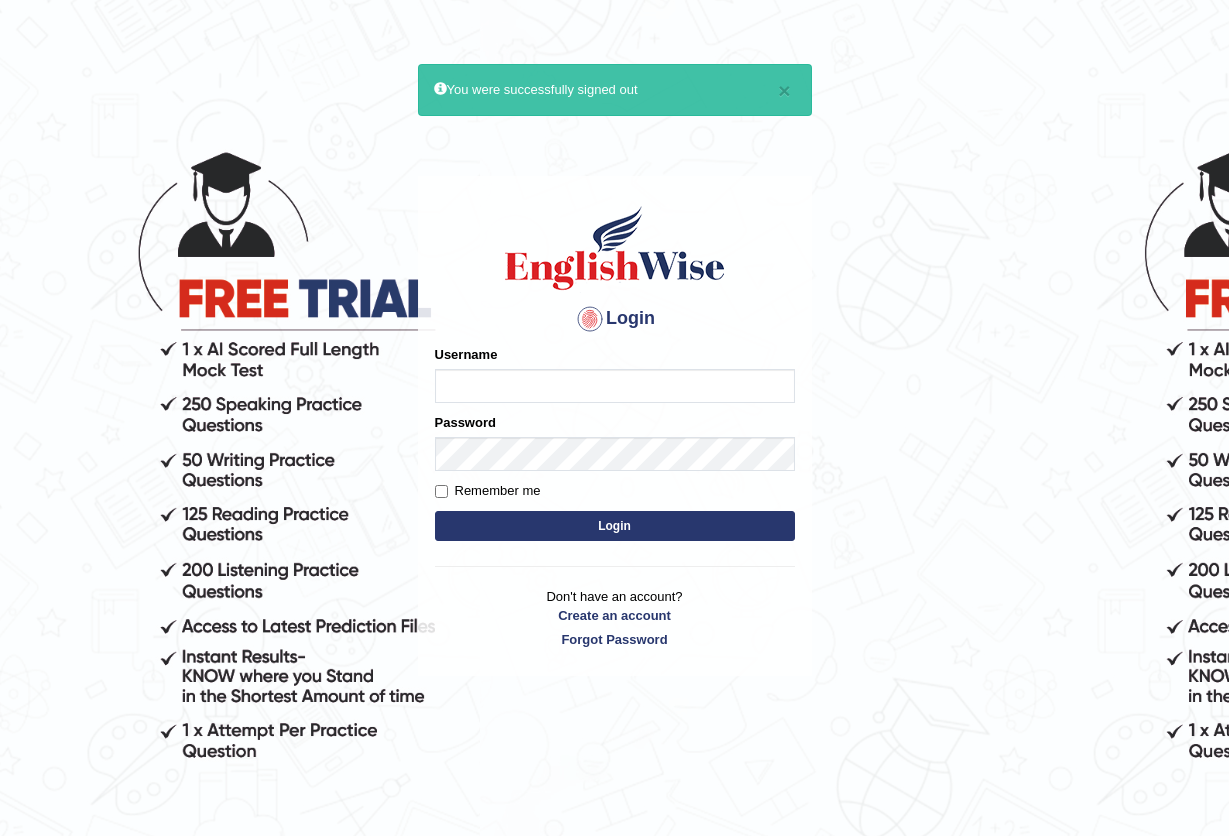 scroll, scrollTop: 0, scrollLeft: 0, axis: both 